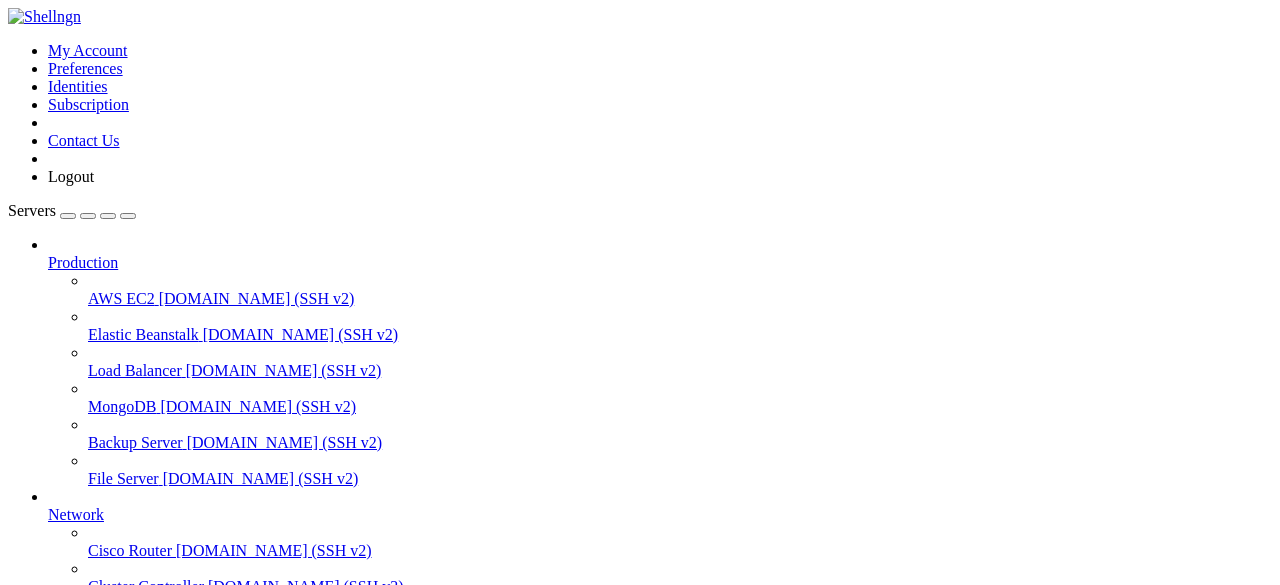 scroll, scrollTop: 0, scrollLeft: 0, axis: both 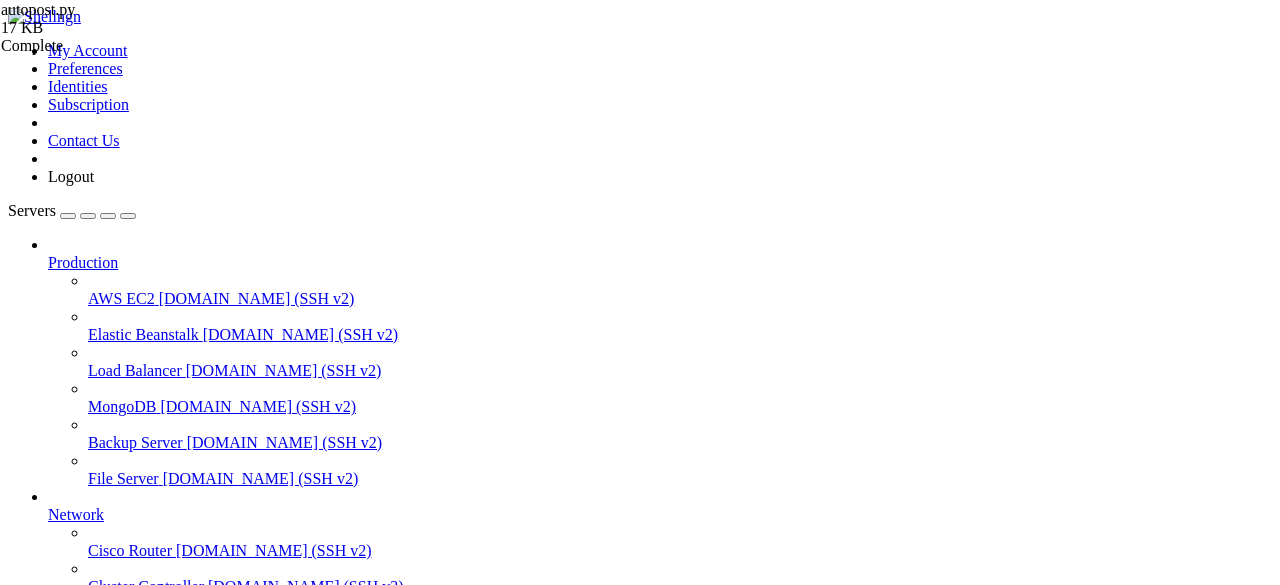 click at bounding box center [980, 1333] 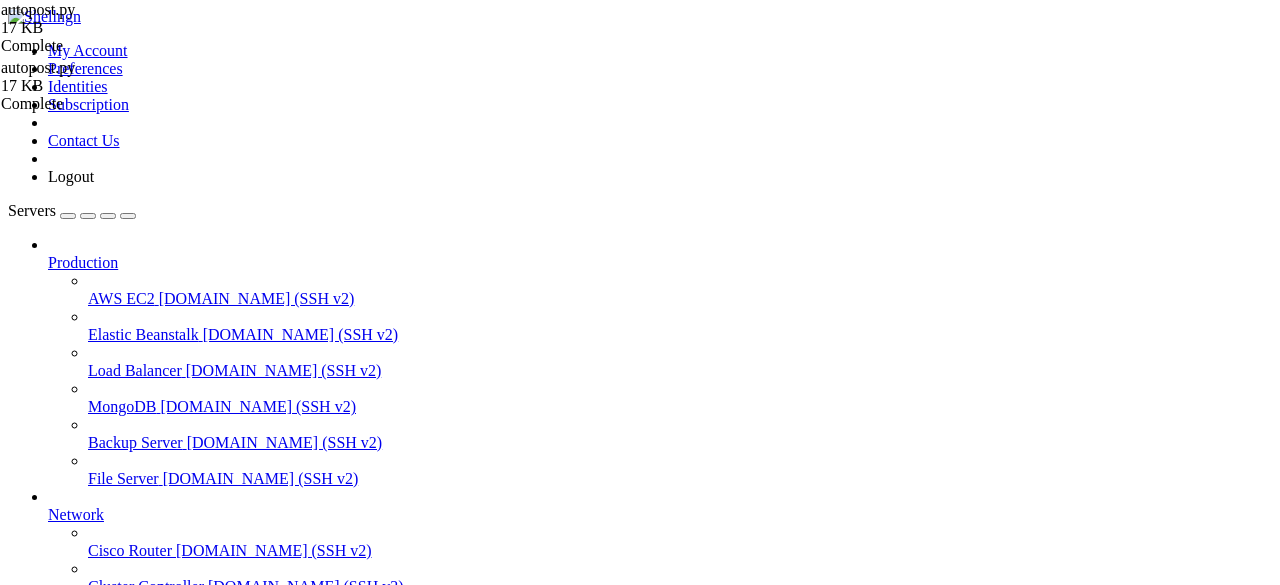 scroll, scrollTop: 0, scrollLeft: 0, axis: both 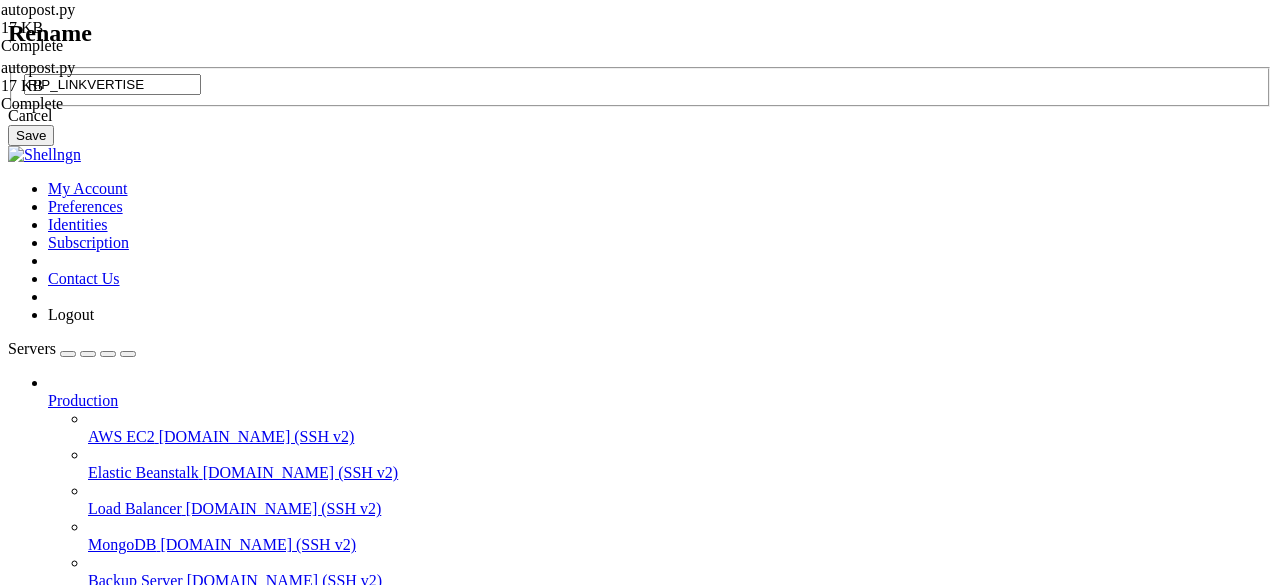 click on "Cancel" at bounding box center [640, 116] 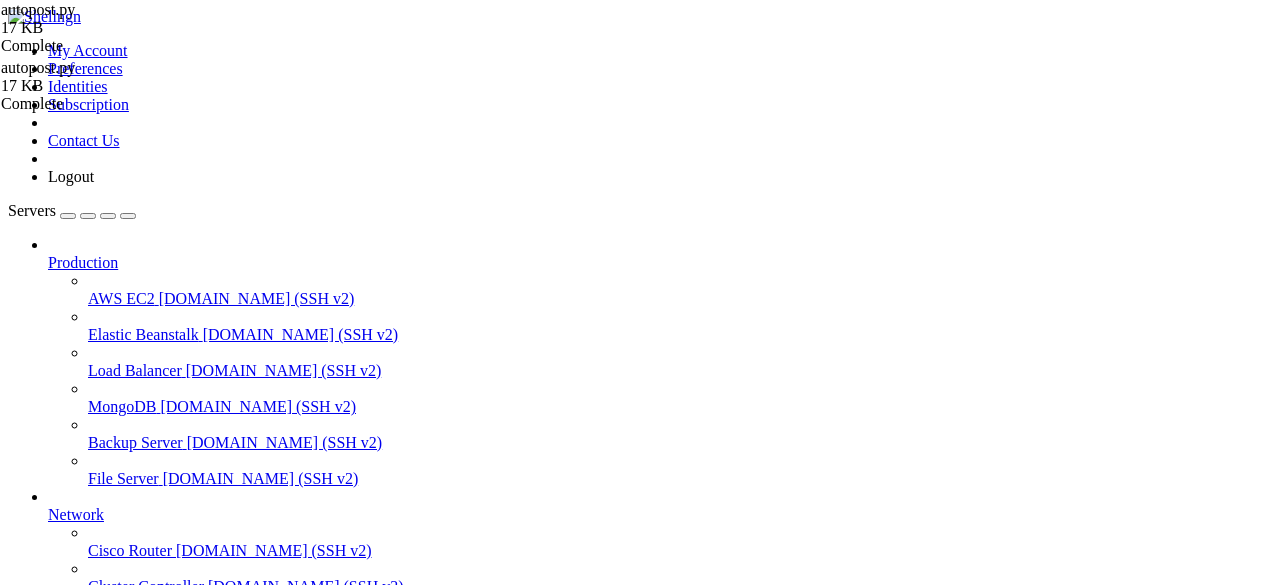 scroll, scrollTop: 0, scrollLeft: 0, axis: both 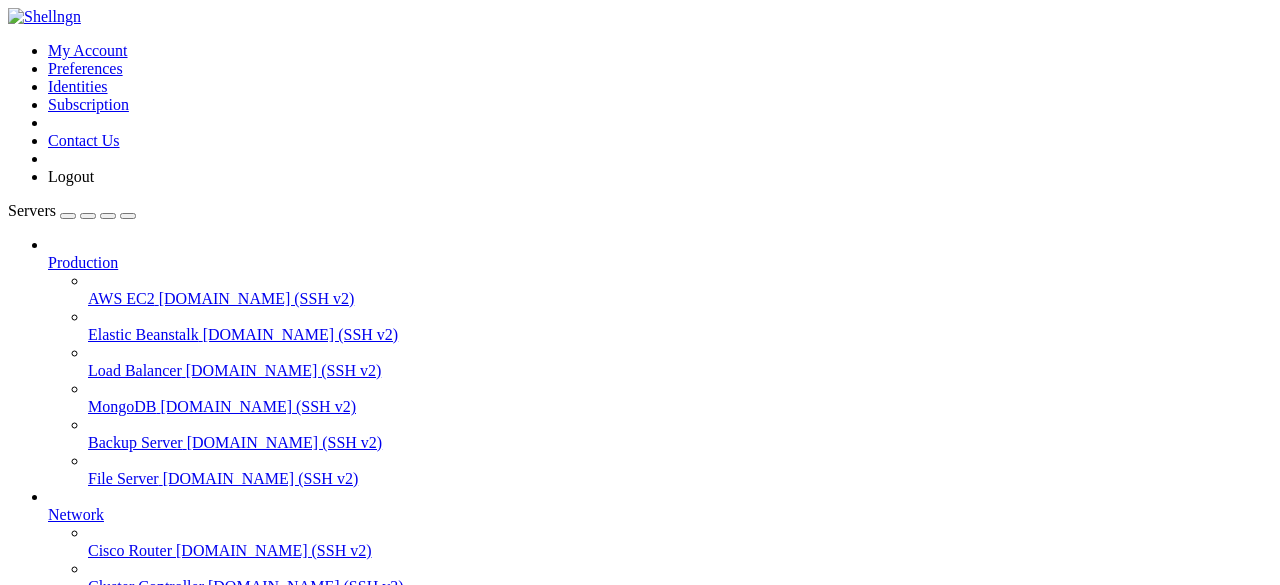 click on "grow a garden
" at bounding box center (660, 844) 